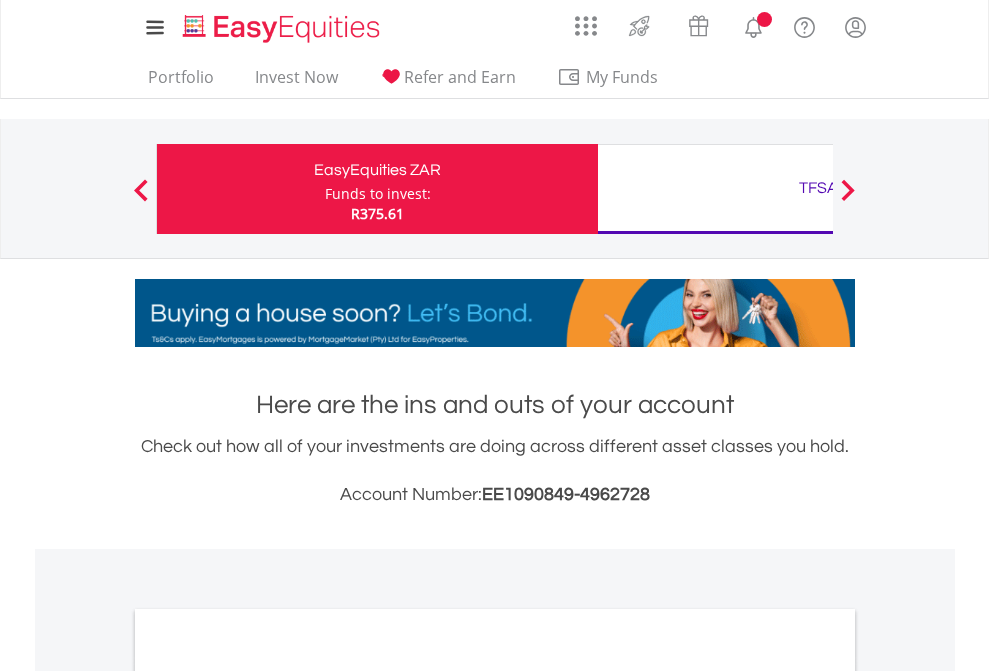 scroll, scrollTop: 0, scrollLeft: 0, axis: both 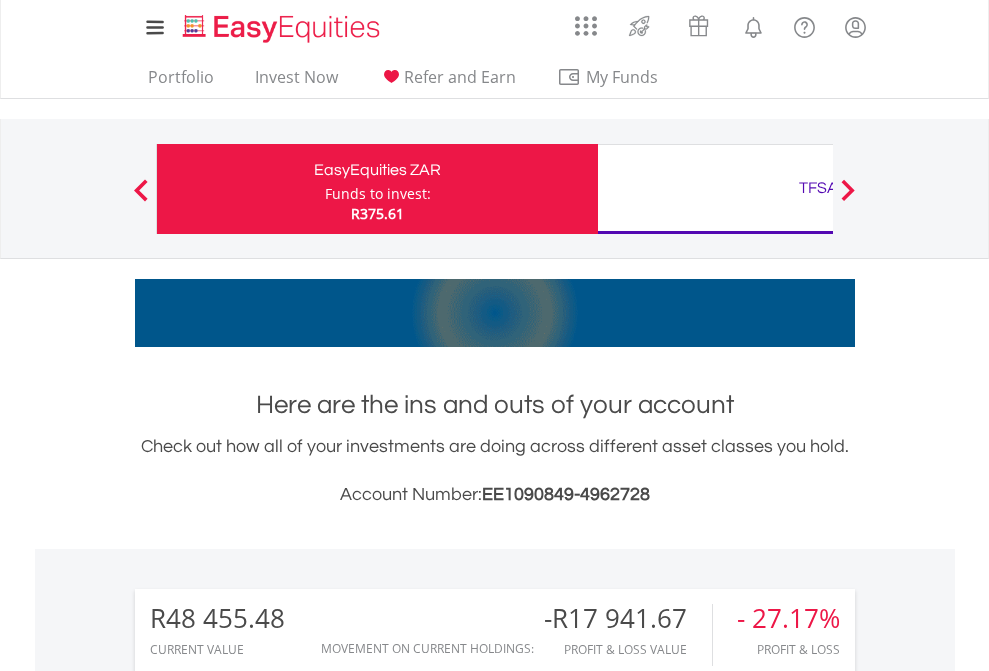 click on "Funds to invest:" at bounding box center [378, 194] 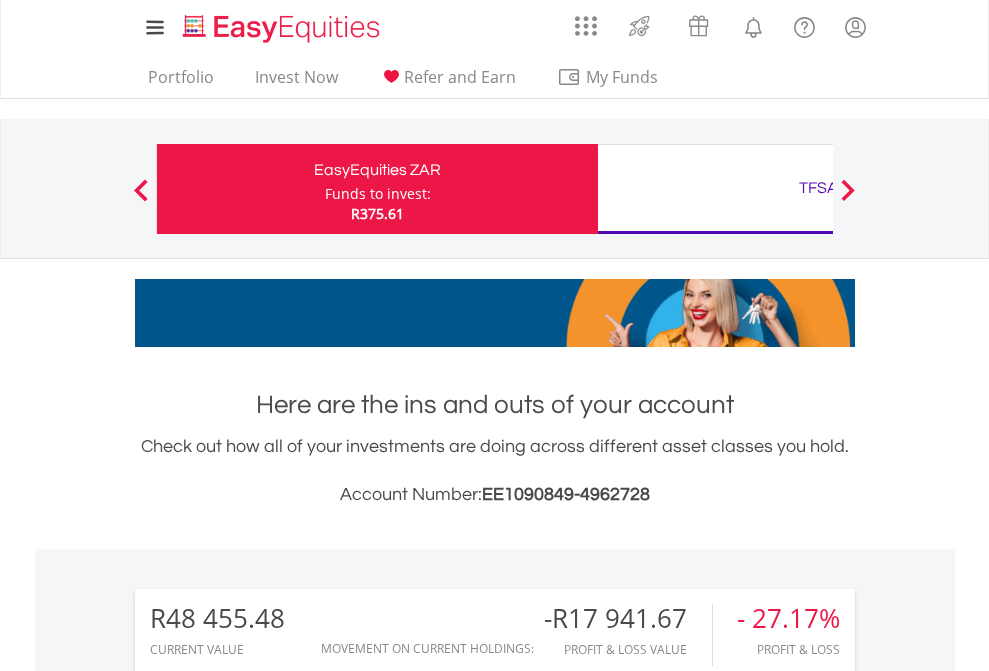 scroll, scrollTop: 999808, scrollLeft: 999687, axis: both 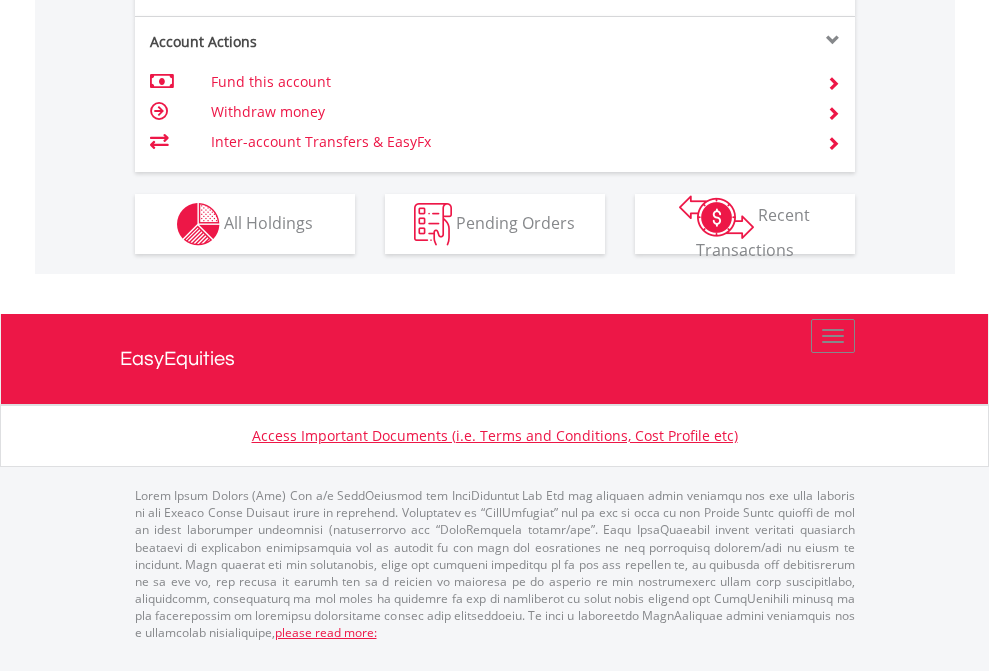click on "Investment types" at bounding box center [706, -337] 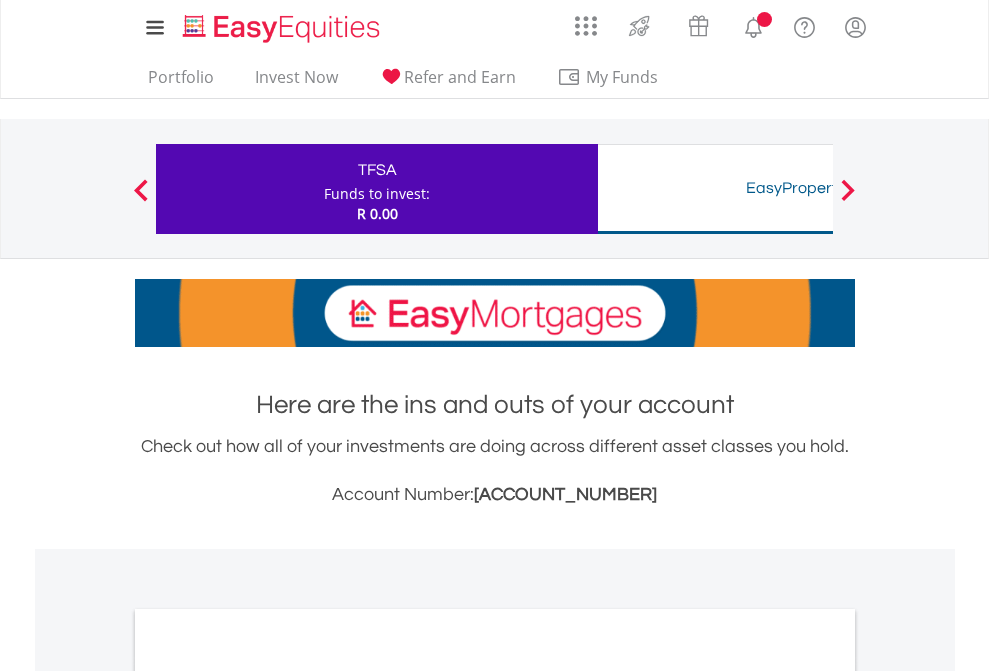 scroll, scrollTop: 0, scrollLeft: 0, axis: both 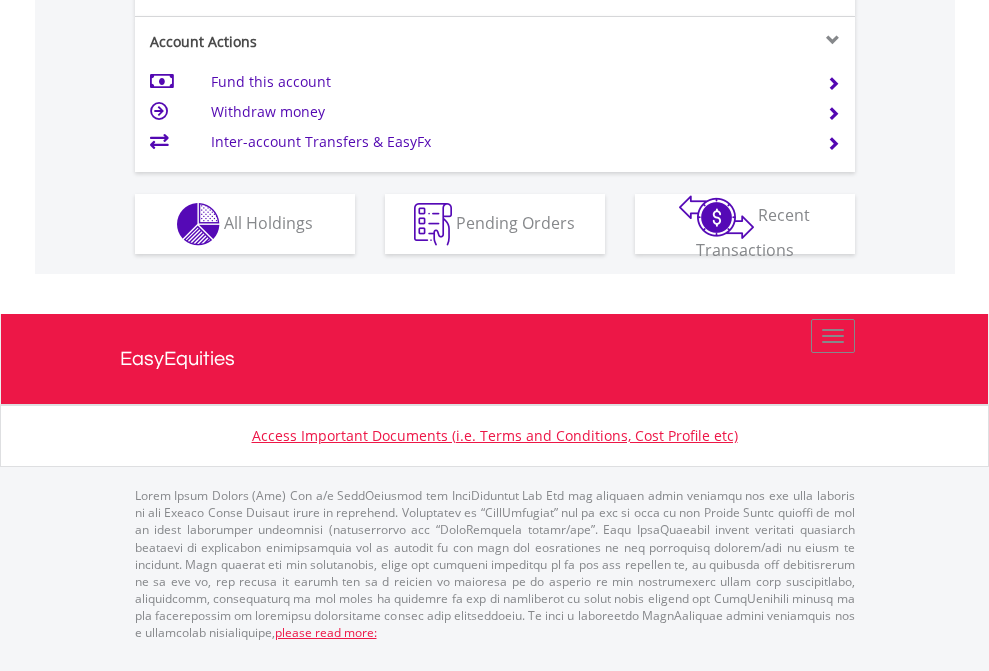 click on "Investment types" at bounding box center (706, -337) 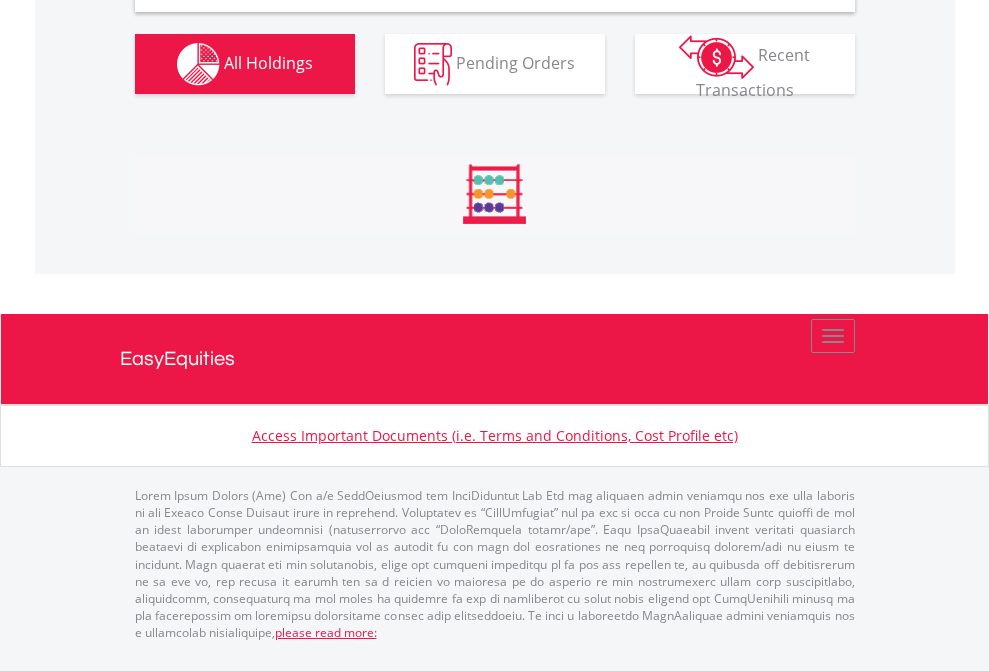 scroll, scrollTop: 1933, scrollLeft: 0, axis: vertical 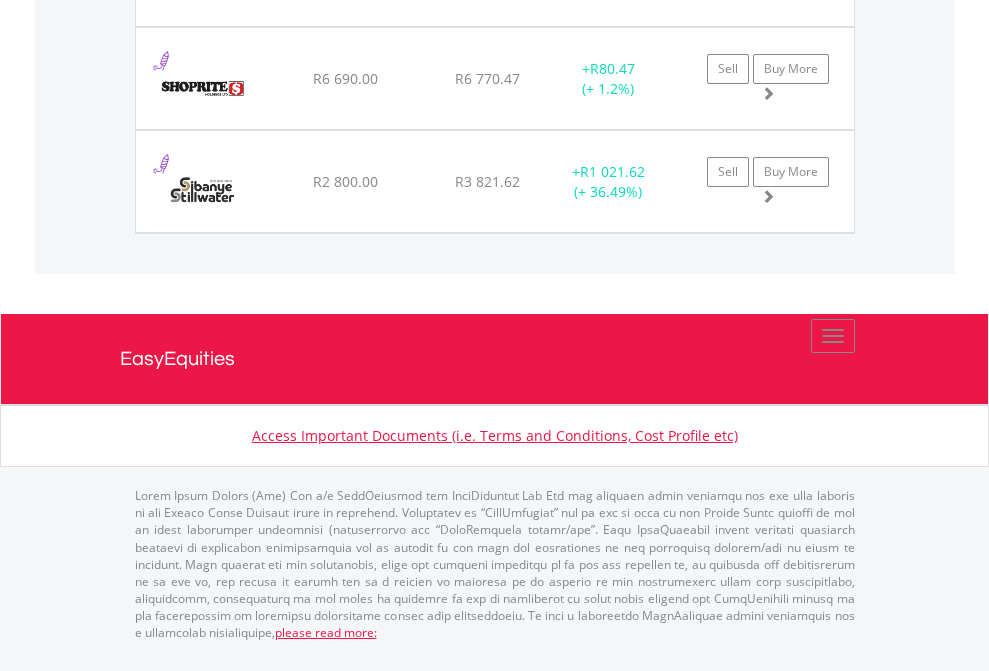 click on "TFSA" at bounding box center (818, -1380) 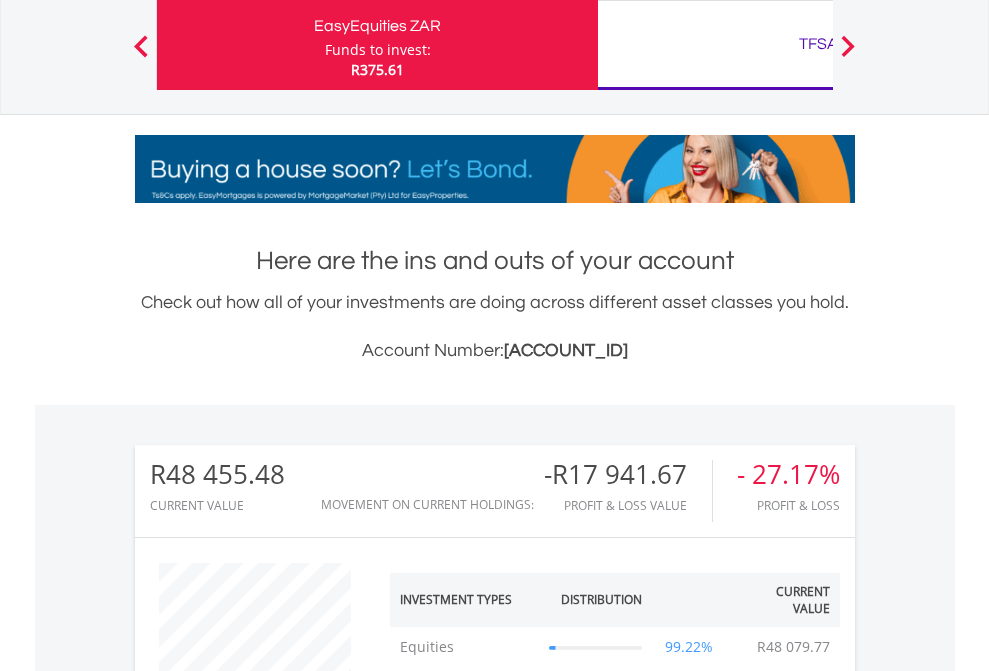 scroll, scrollTop: 999808, scrollLeft: 999687, axis: both 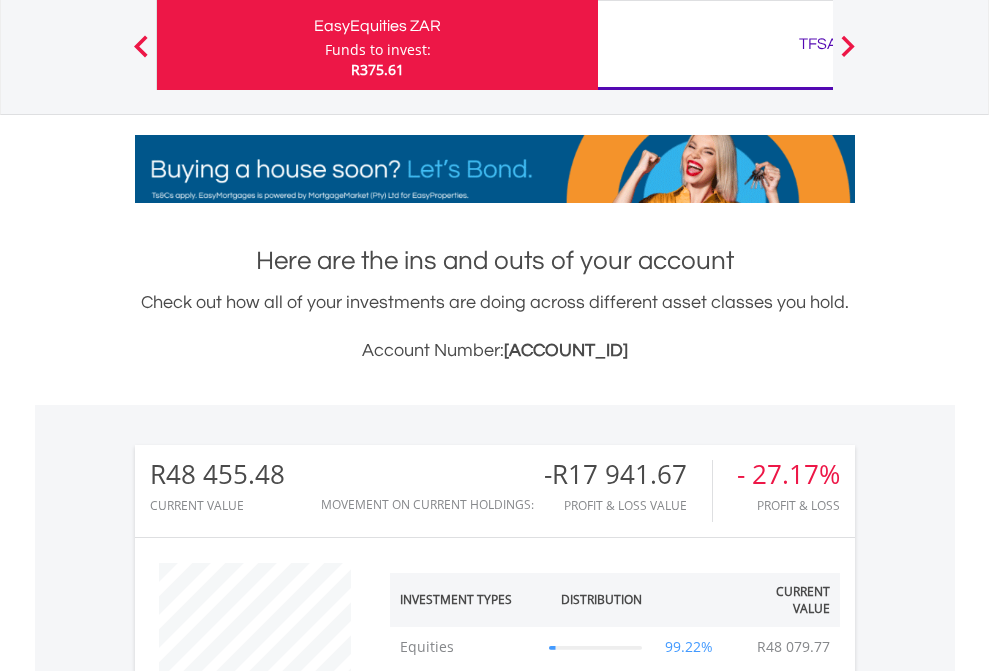 click on "All Holdings" at bounding box center (268, 1402) 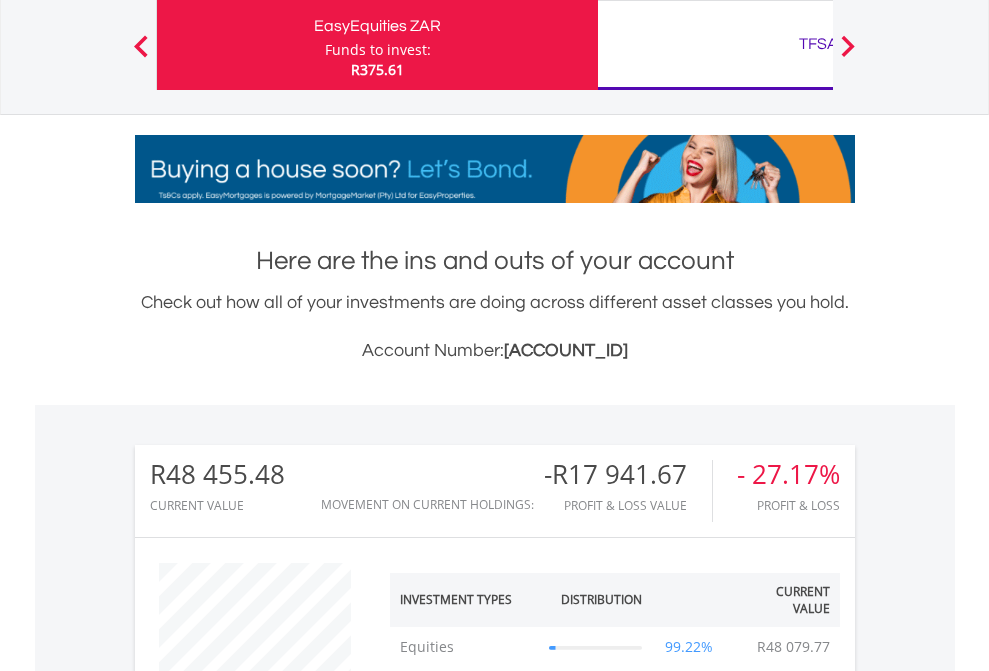scroll, scrollTop: 1573, scrollLeft: 0, axis: vertical 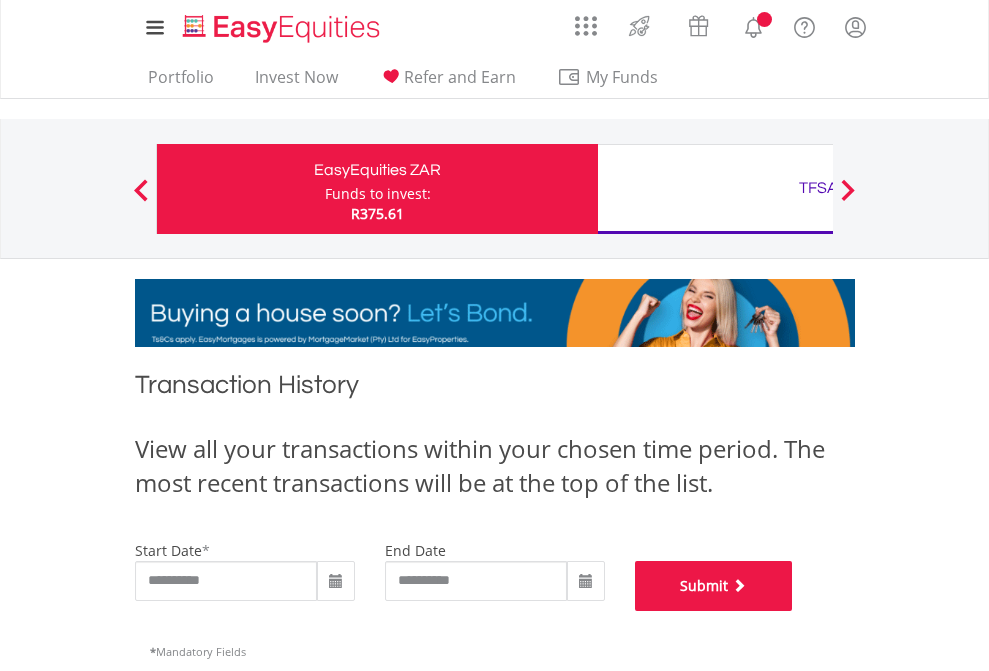 click on "Submit" at bounding box center [714, 586] 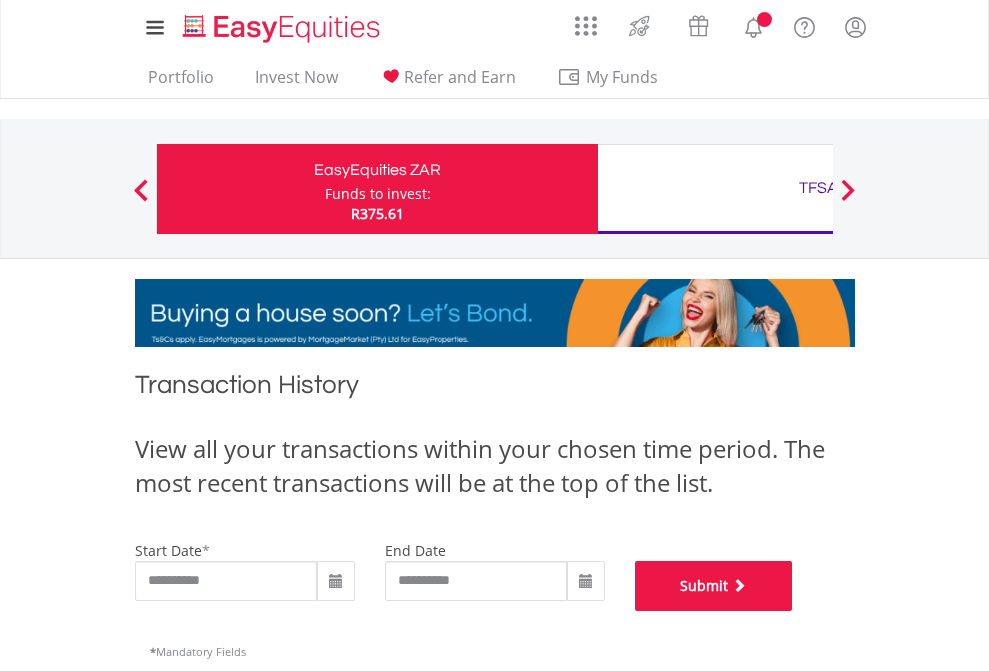 scroll, scrollTop: 811, scrollLeft: 0, axis: vertical 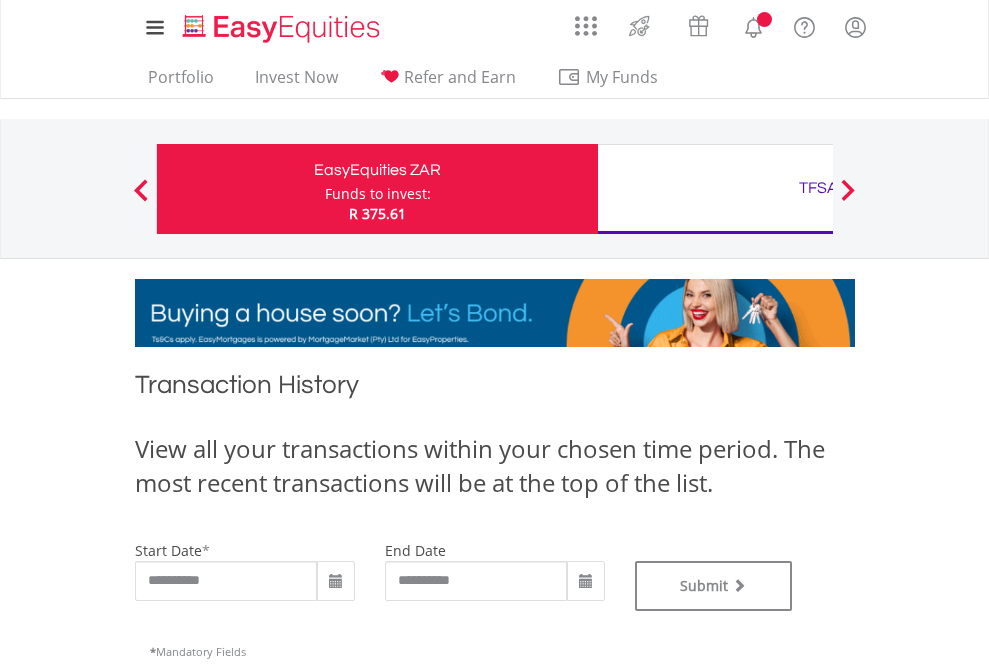click on "TFSA" at bounding box center [818, 188] 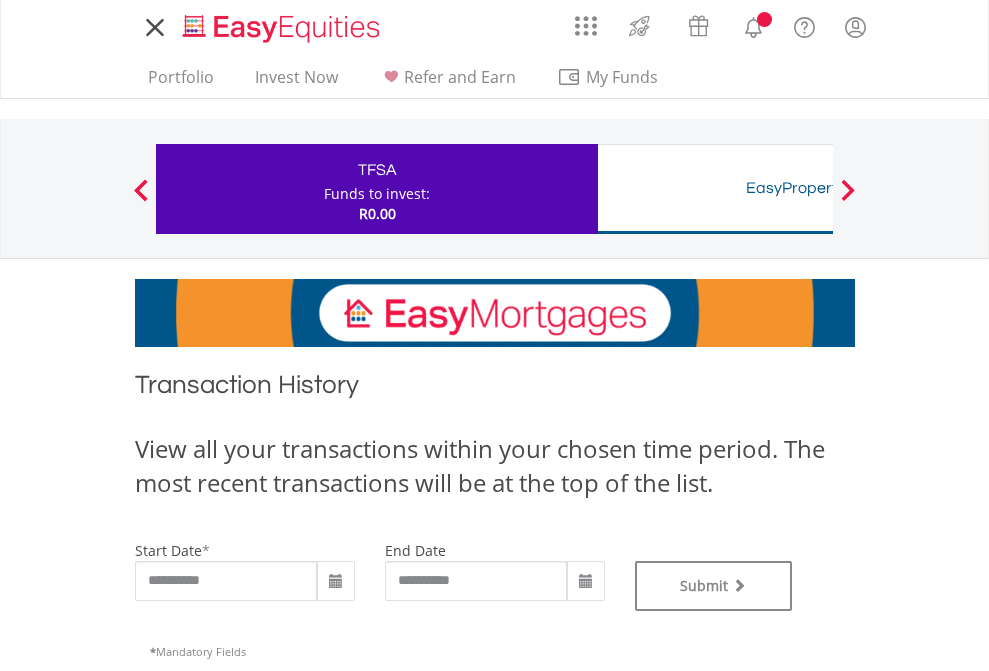 scroll, scrollTop: 0, scrollLeft: 0, axis: both 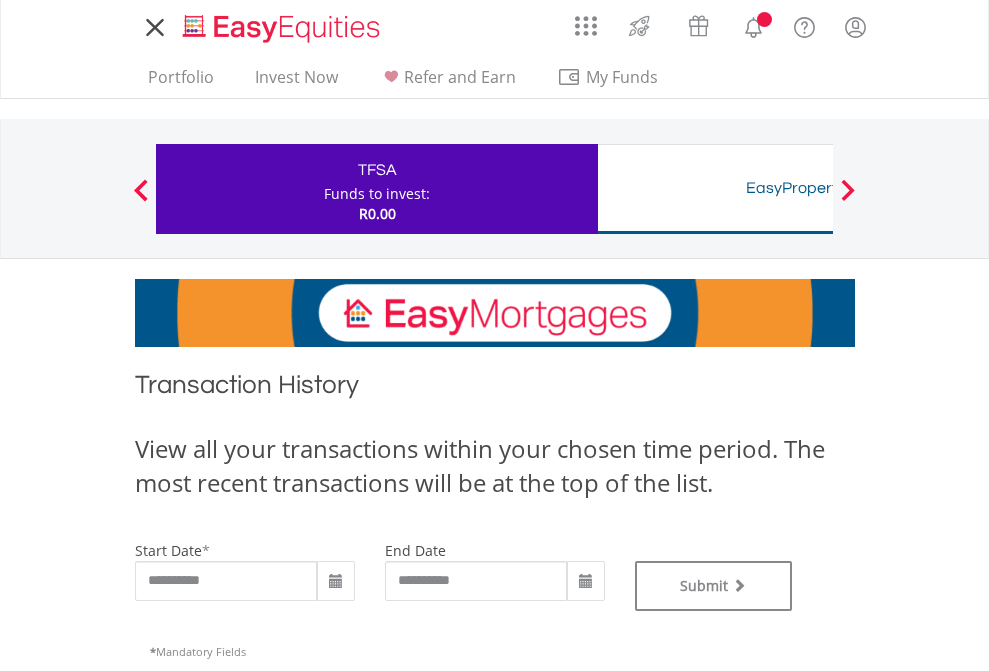 type on "**********" 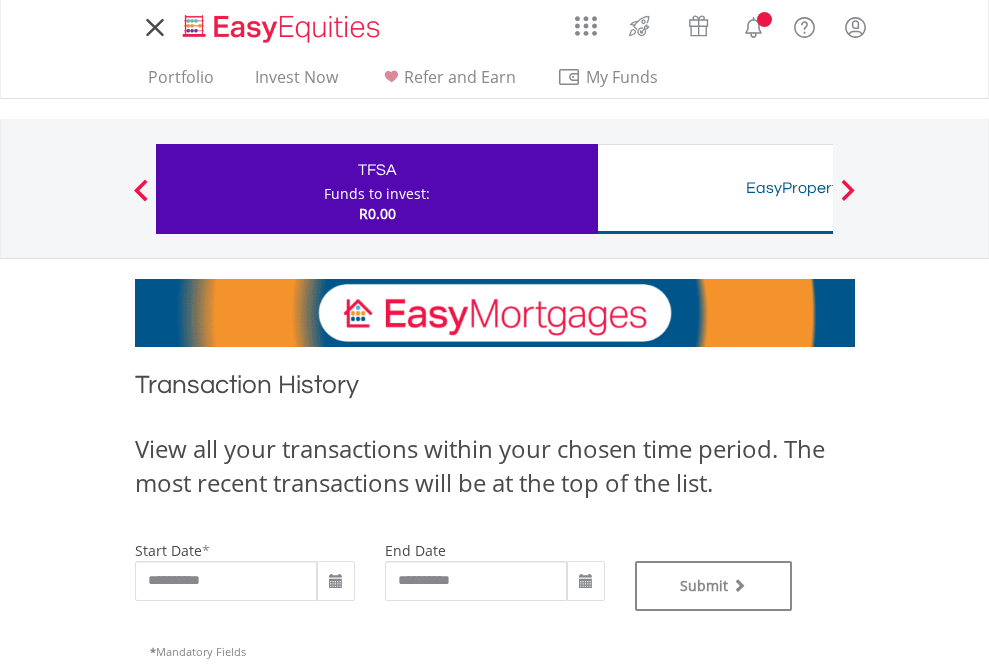 type on "**********" 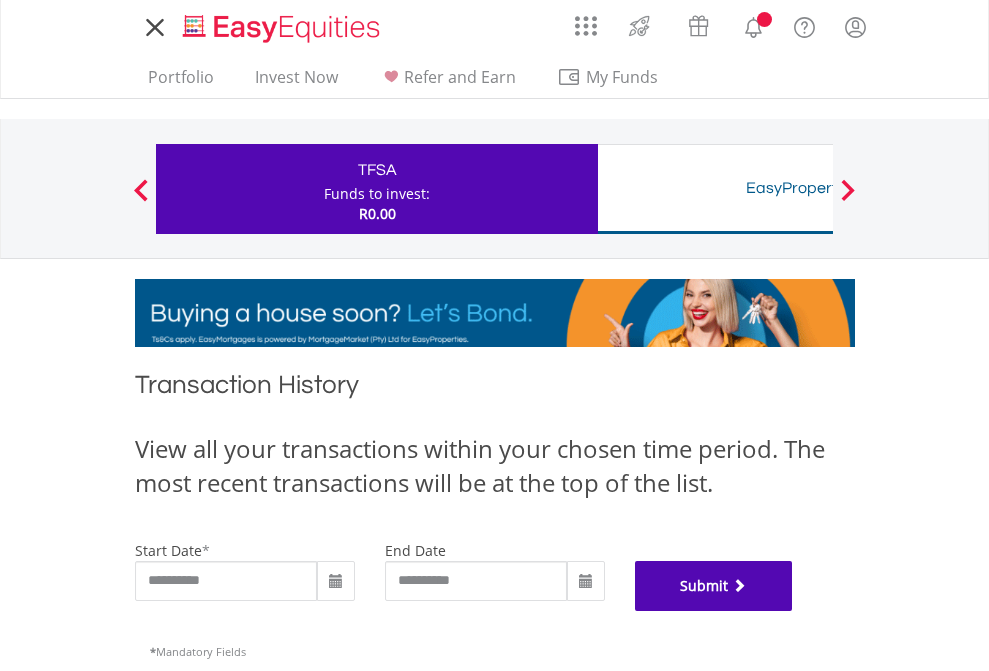 click on "Submit" at bounding box center (714, 586) 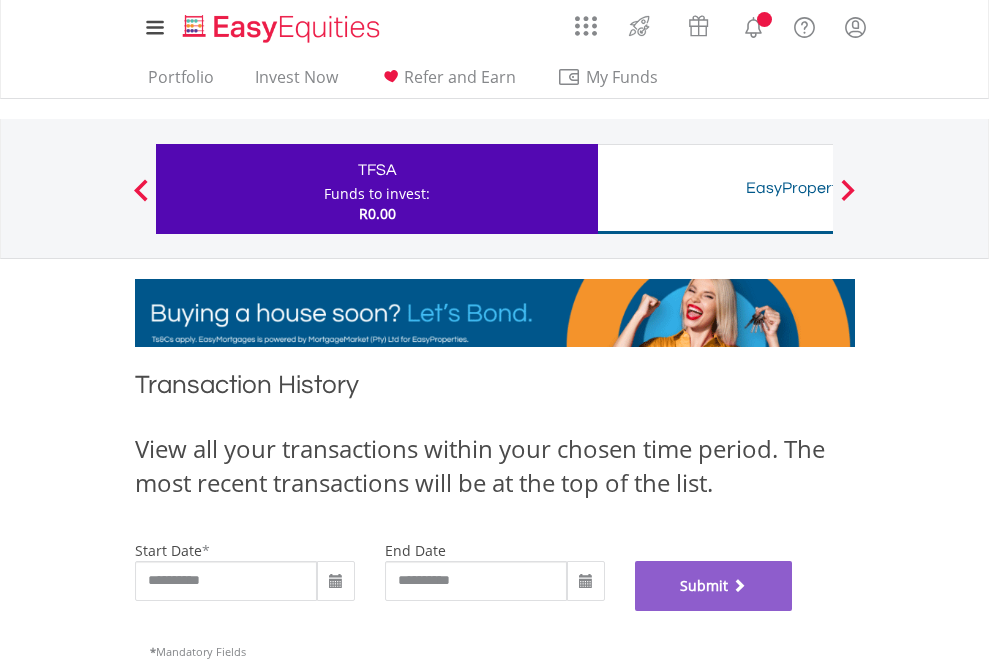 scroll, scrollTop: 811, scrollLeft: 0, axis: vertical 